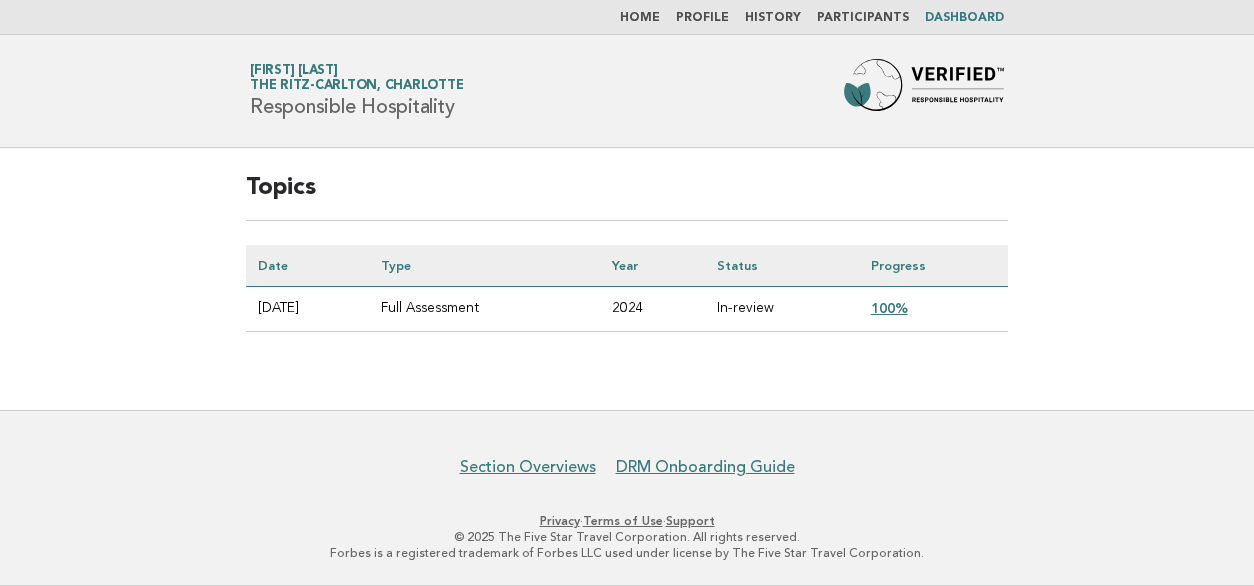 scroll, scrollTop: 0, scrollLeft: 0, axis: both 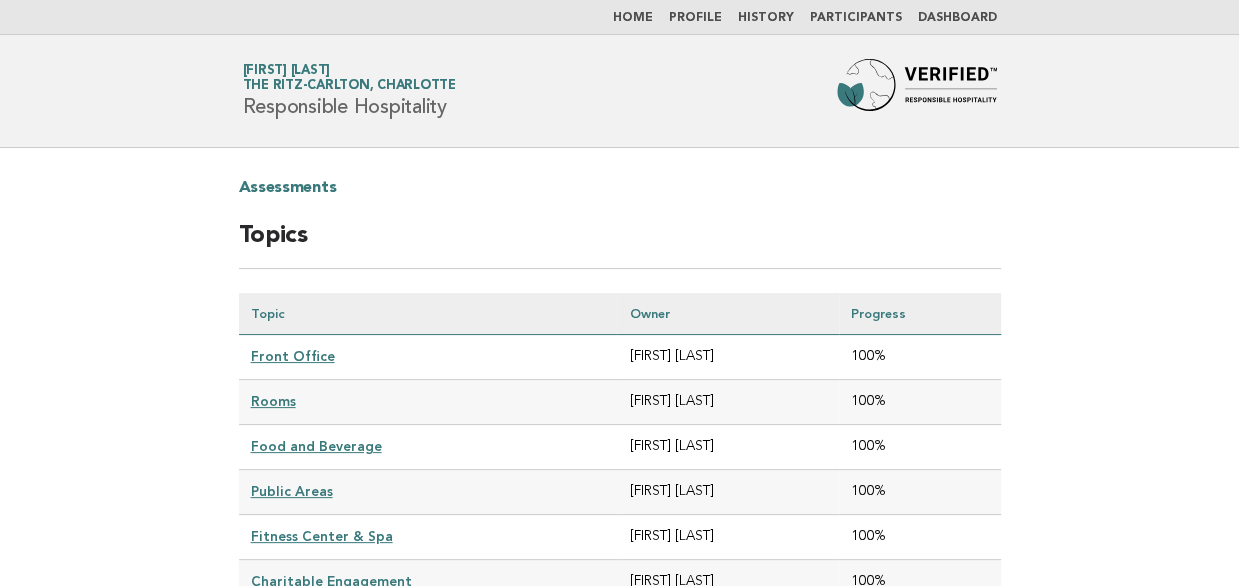click on "Front Office" at bounding box center (293, 356) 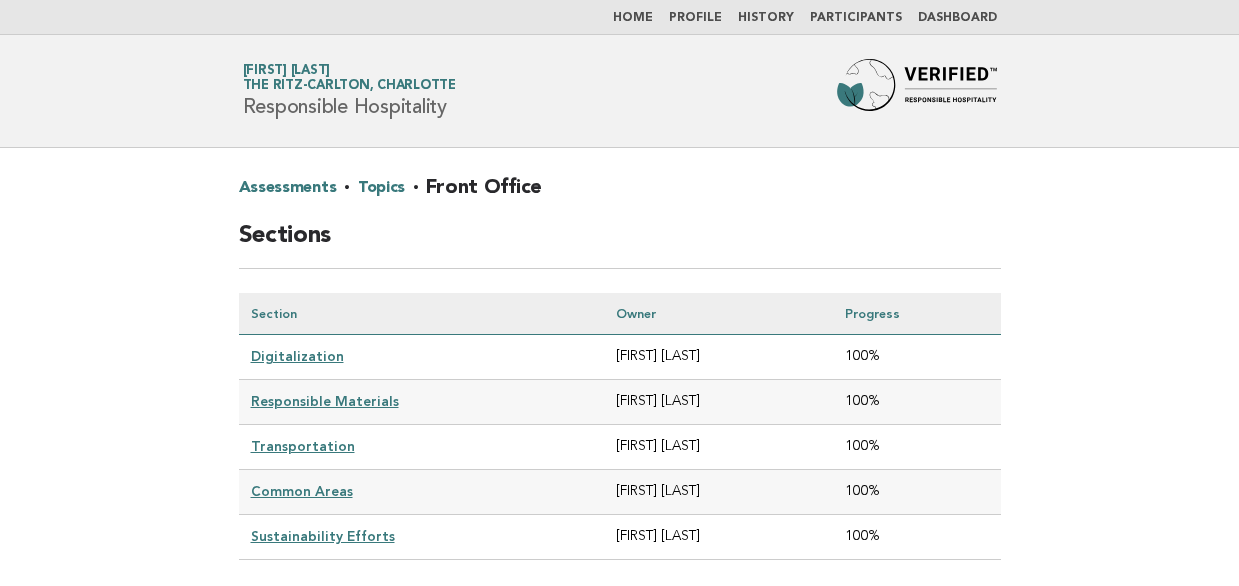 scroll, scrollTop: 0, scrollLeft: 0, axis: both 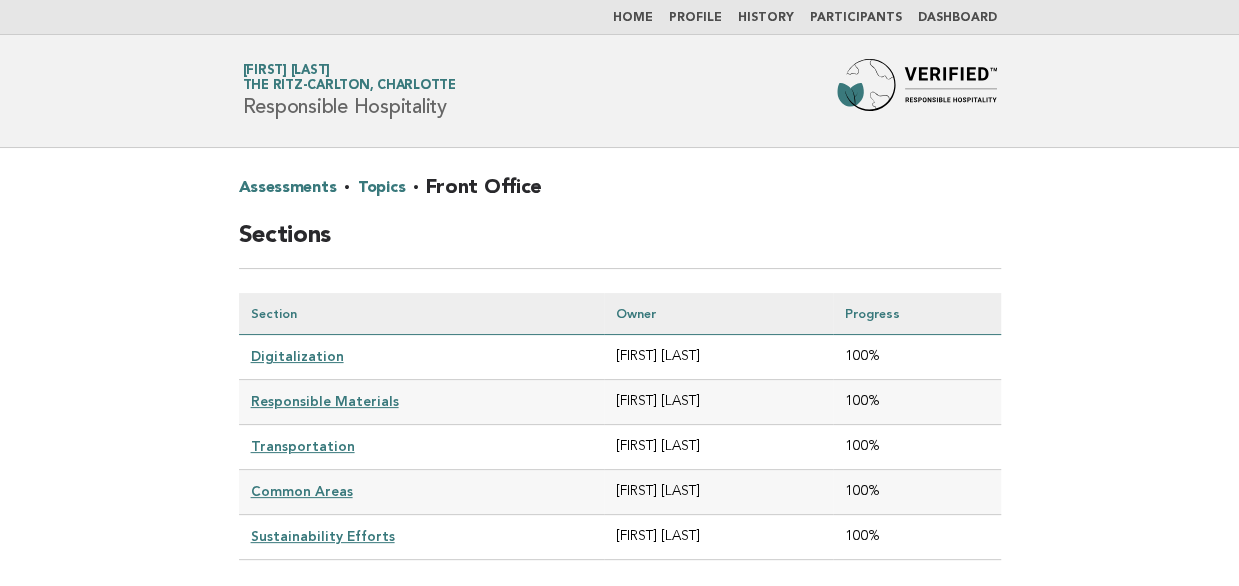 click on "Digitalization" at bounding box center [297, 356] 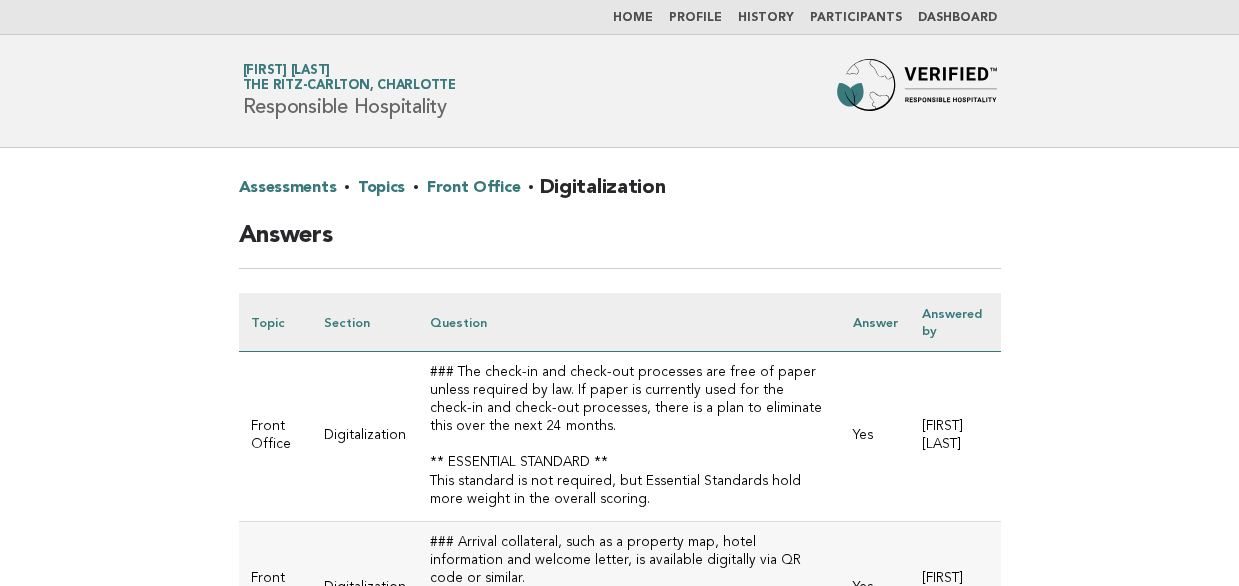 scroll, scrollTop: 0, scrollLeft: 0, axis: both 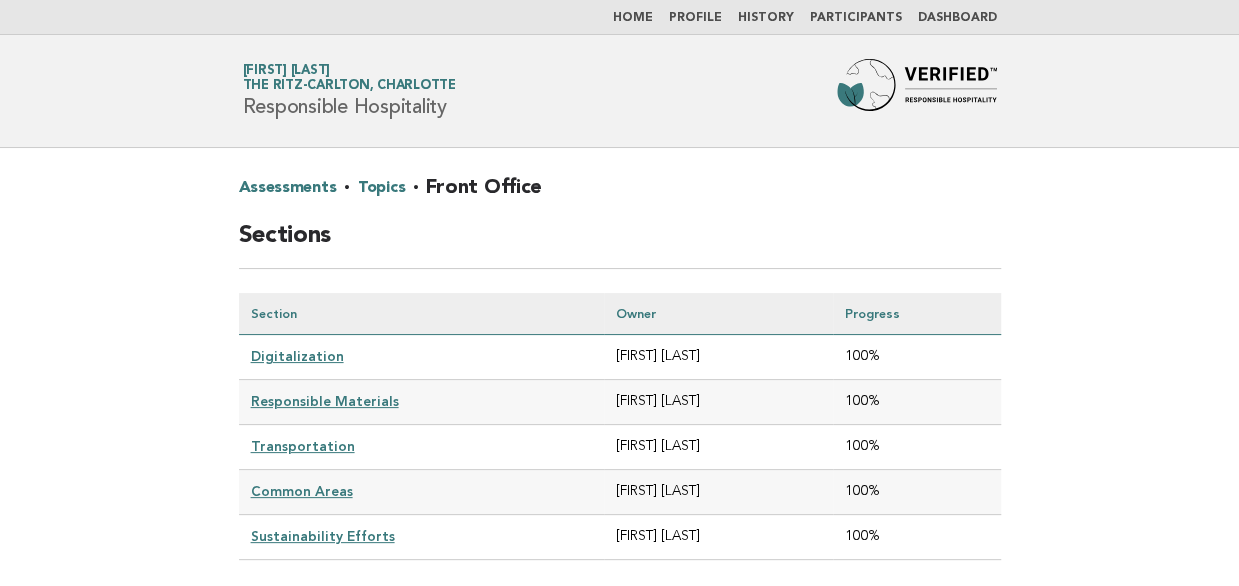 click on "Responsible Materials" at bounding box center [325, 401] 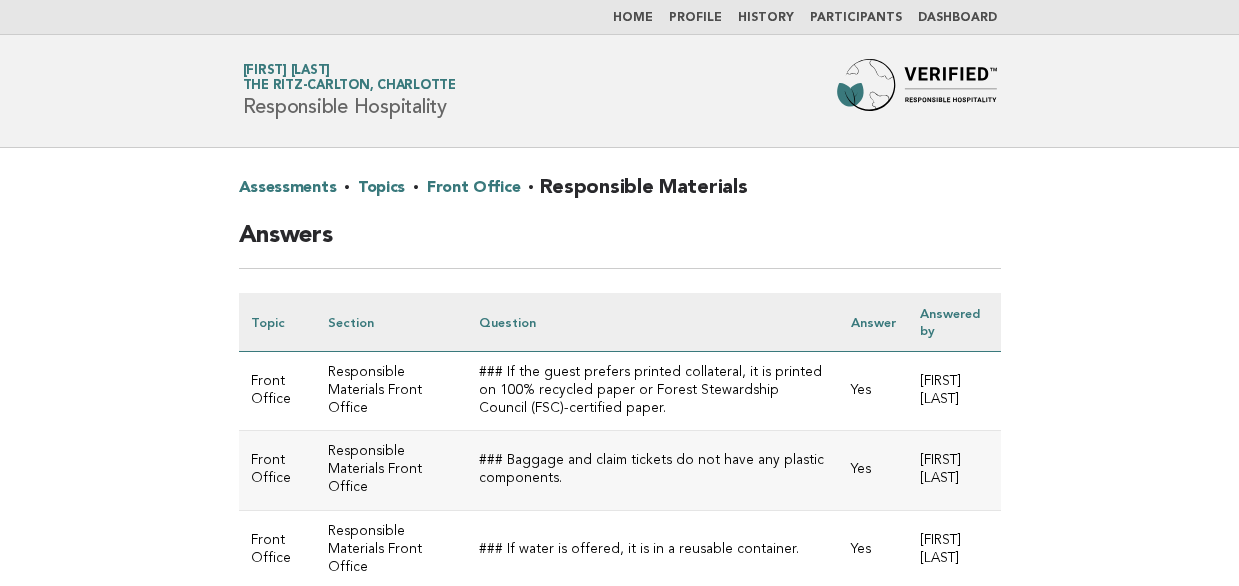 scroll, scrollTop: 0, scrollLeft: 0, axis: both 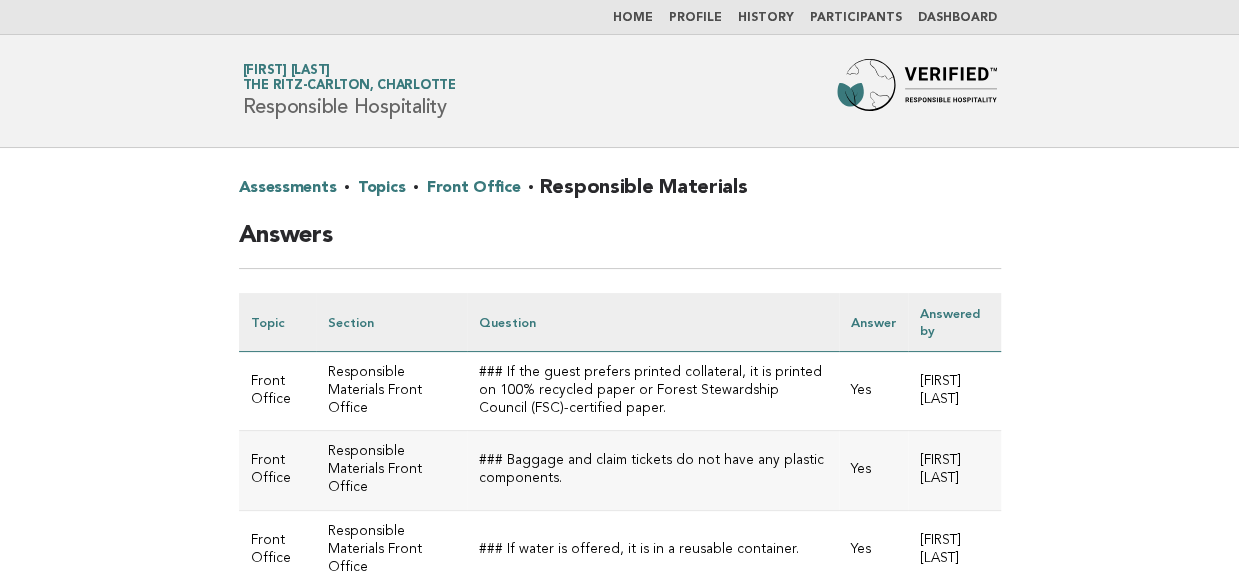 click on "Front Office" at bounding box center (473, 188) 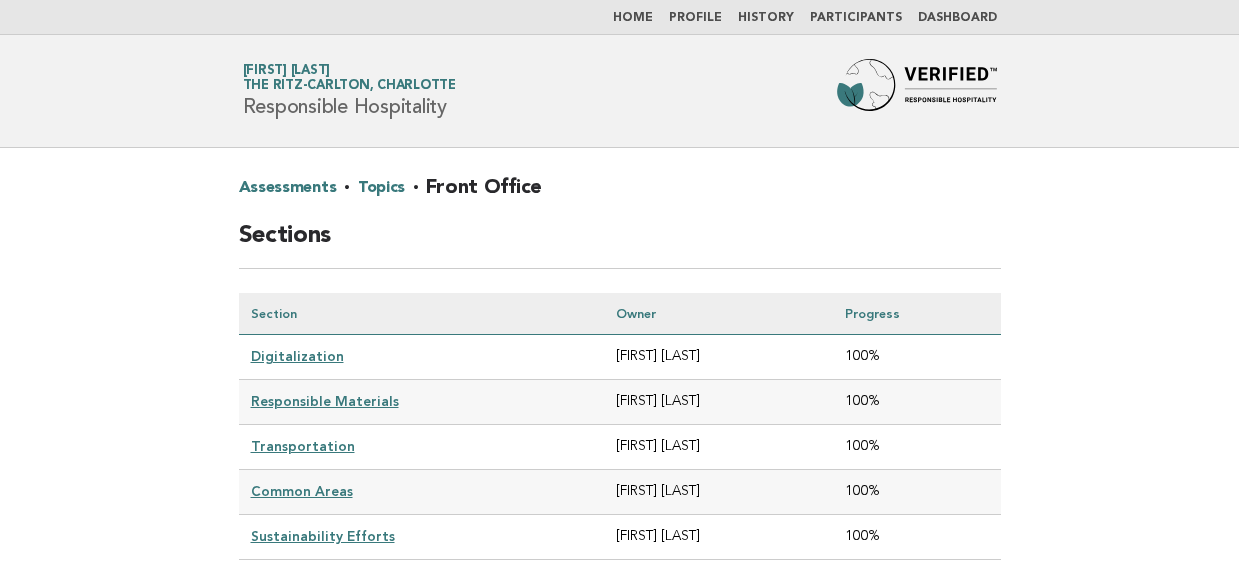 scroll, scrollTop: 0, scrollLeft: 0, axis: both 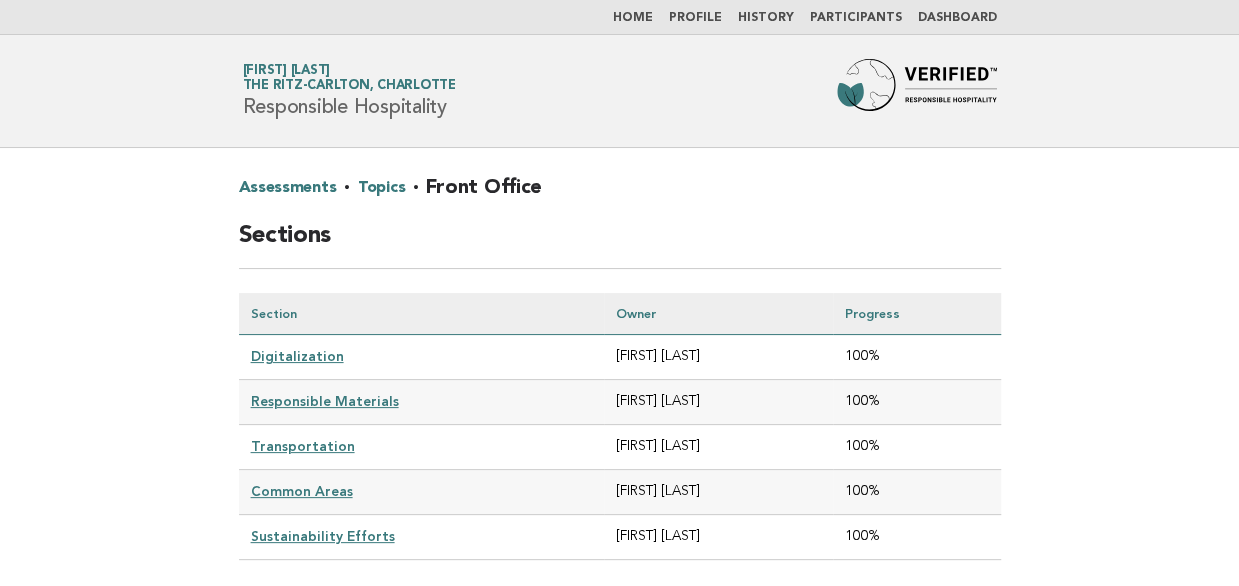 click on "Sustainability Efforts" at bounding box center (323, 536) 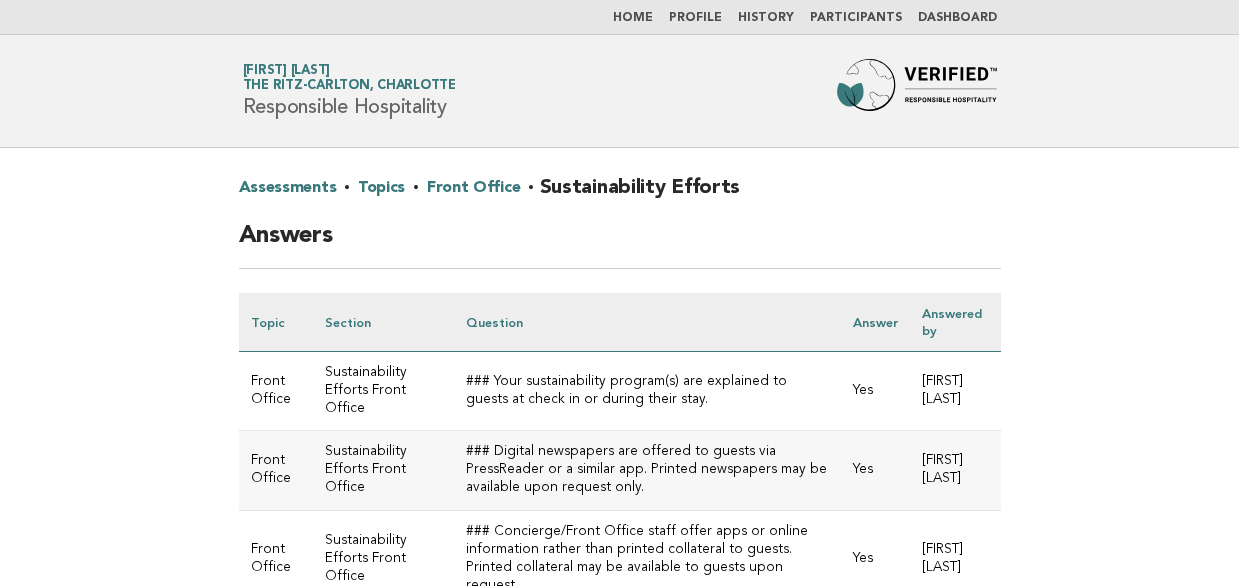 scroll, scrollTop: 0, scrollLeft: 0, axis: both 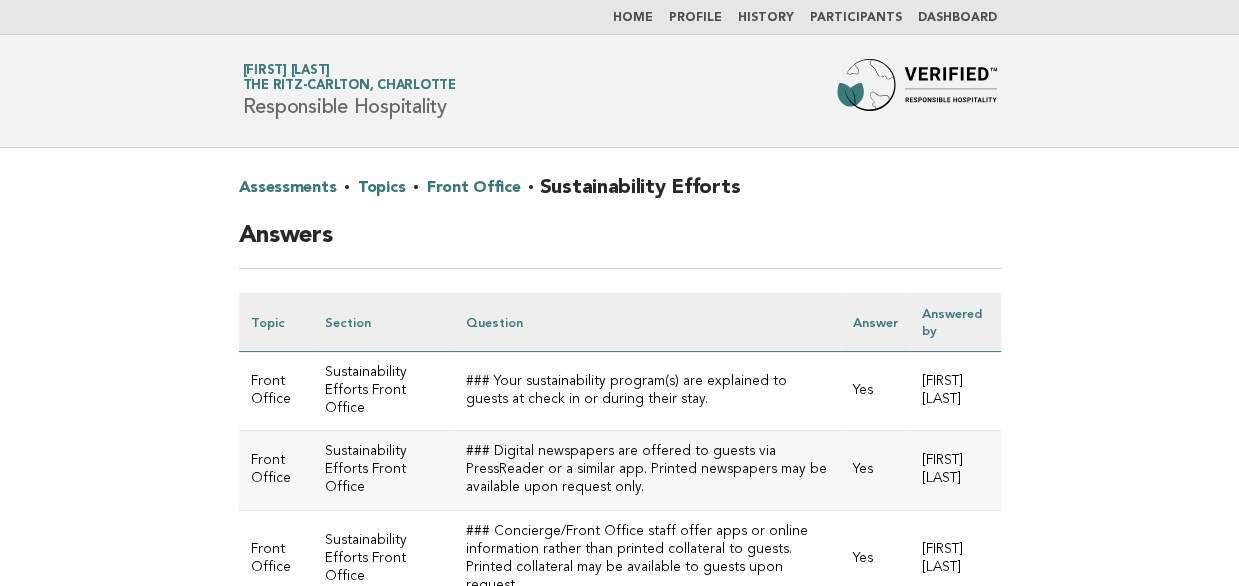 click on "### Digital newspapers are offered to guests via PressReader or a similar app. Printed newspapers may be available upon request only." at bounding box center (647, 391) 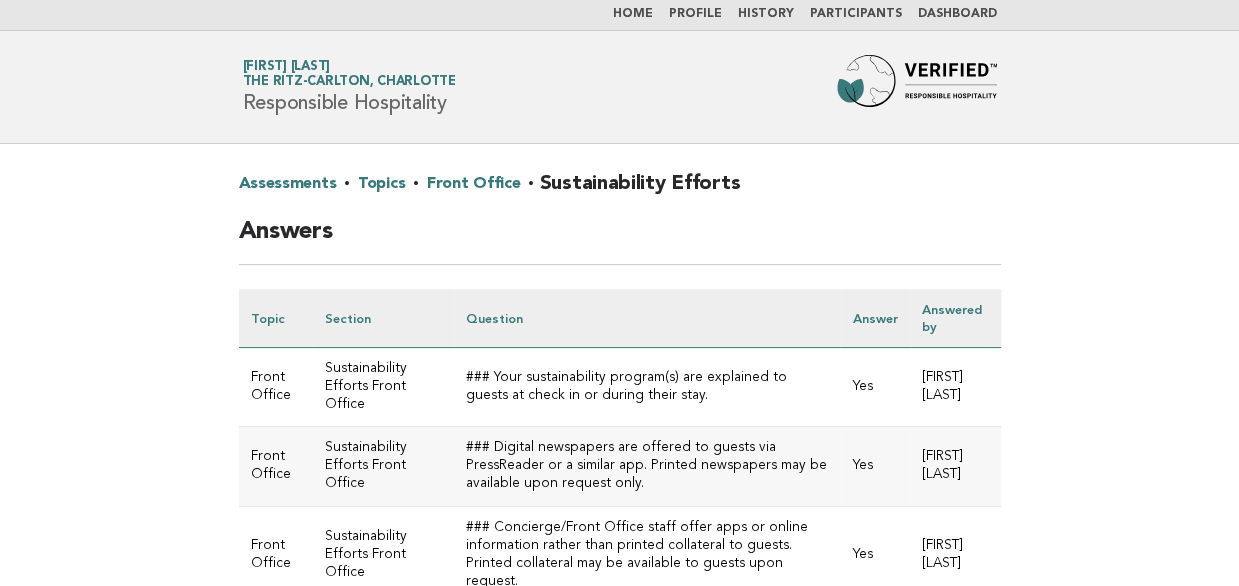 scroll, scrollTop: 0, scrollLeft: 0, axis: both 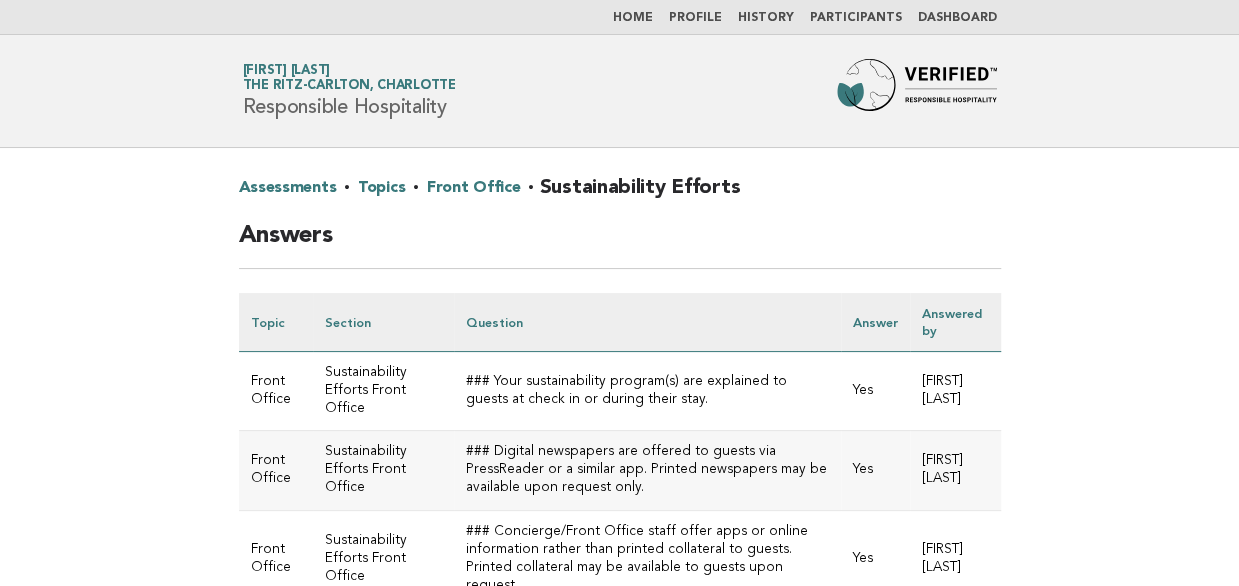 click on "Topics" at bounding box center [381, 188] 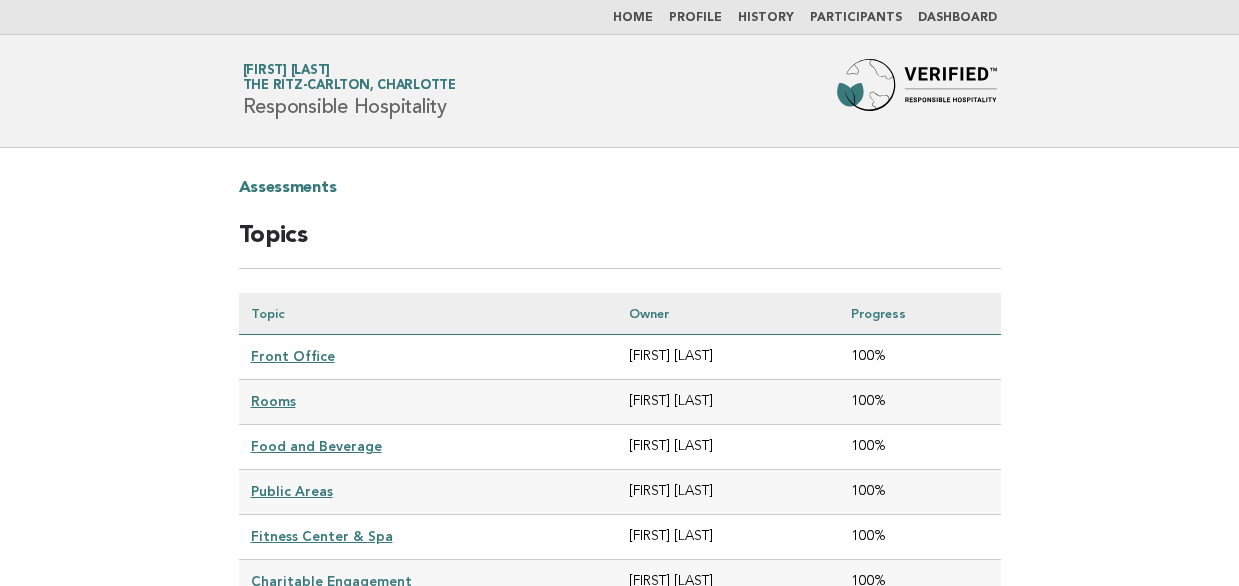 scroll, scrollTop: 0, scrollLeft: 0, axis: both 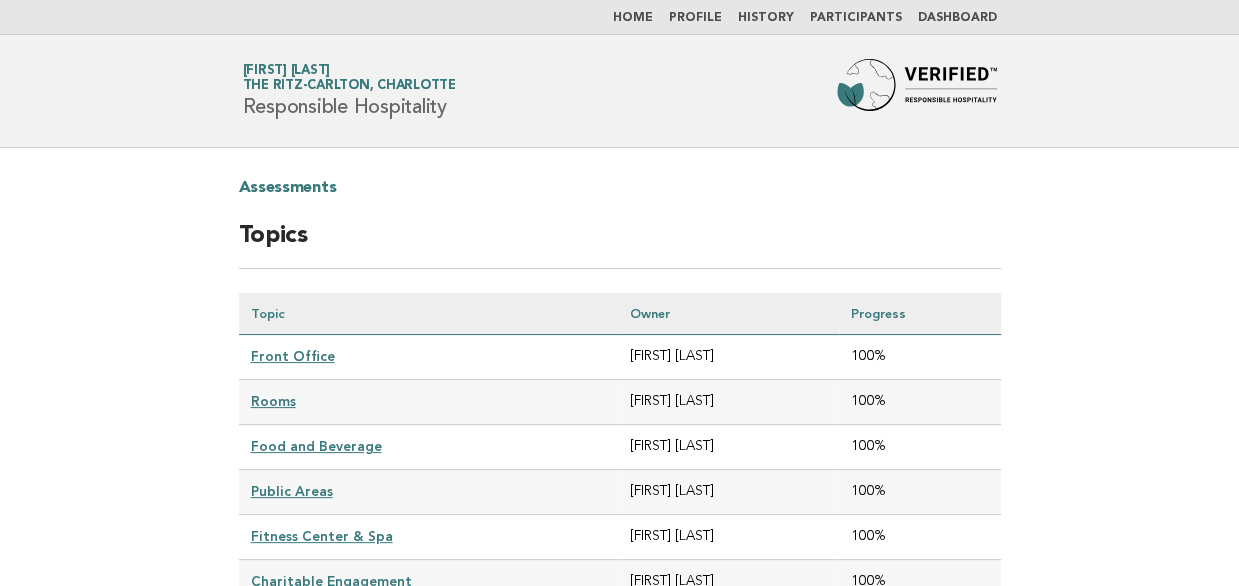 click on "Rooms" at bounding box center [273, 401] 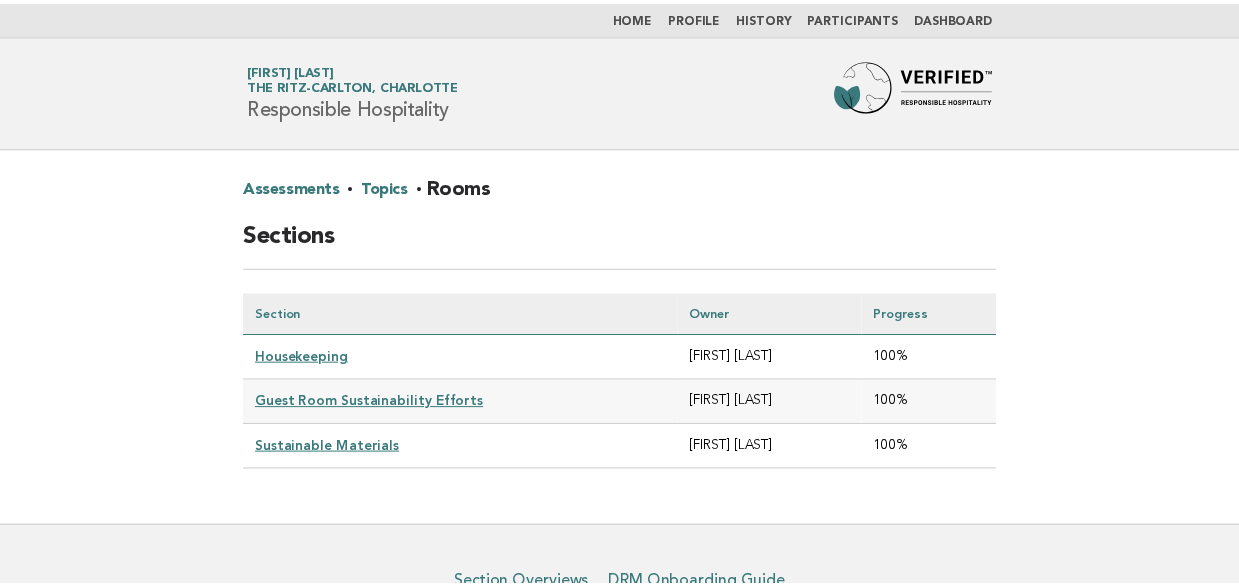 scroll, scrollTop: 0, scrollLeft: 0, axis: both 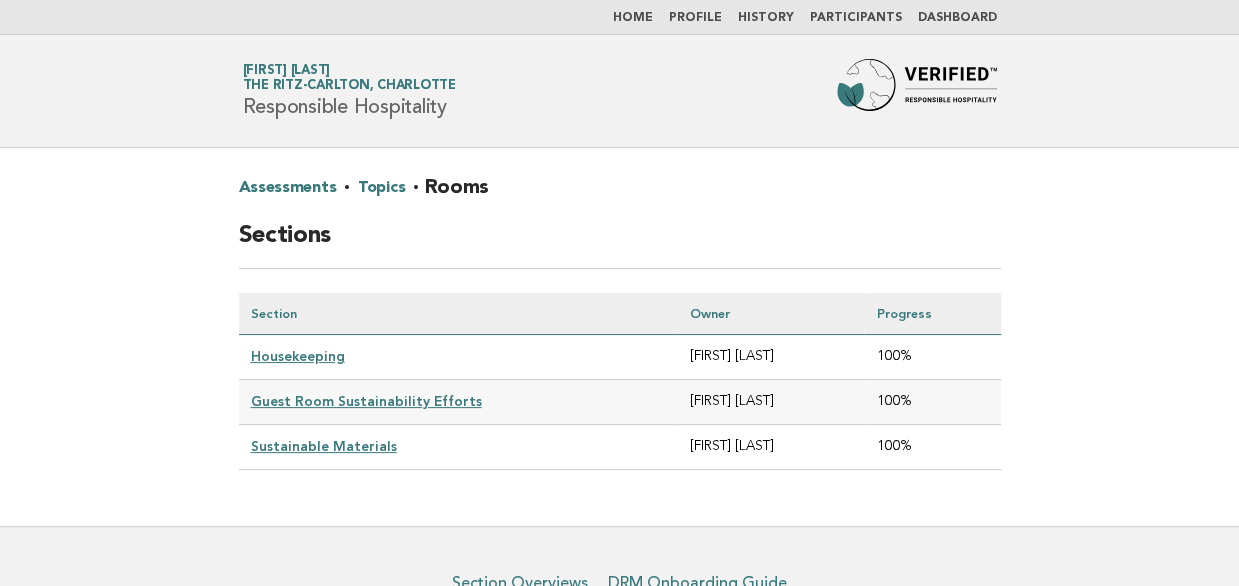 click on "Guest Room Sustainability Efforts" at bounding box center (366, 401) 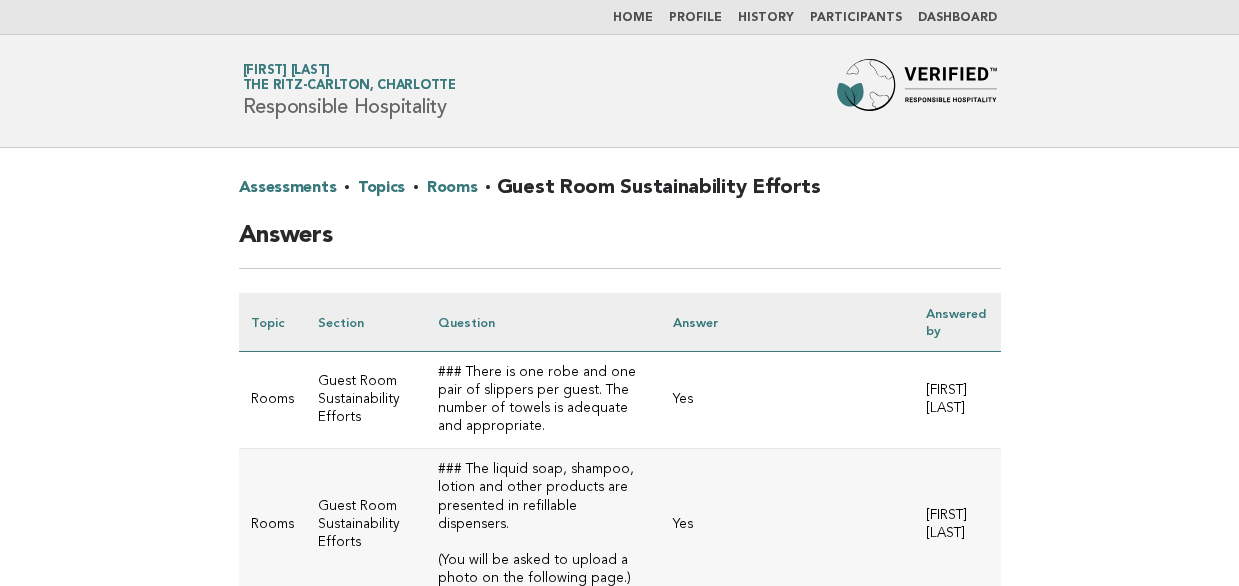 scroll, scrollTop: 0, scrollLeft: 0, axis: both 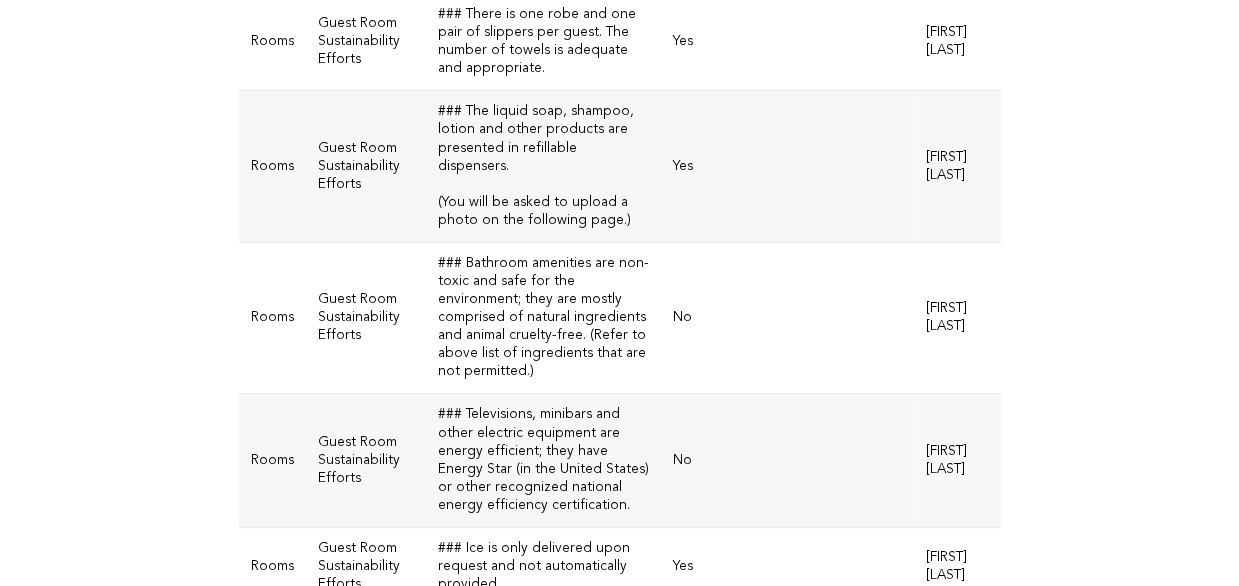 click on "### Bathroom amenities are non-toxic and safe for the environment; they are mostly comprised of natural ingredients and animal cruelty-free. (Refer to above list of ingredients that are not permitted.)" at bounding box center [543, 42] 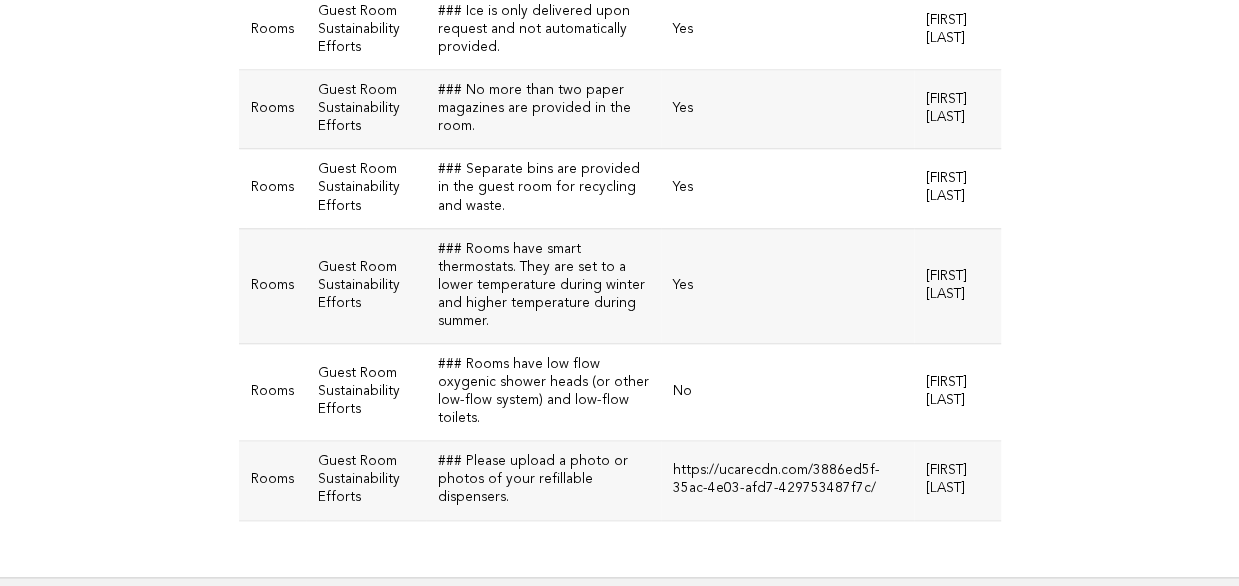 scroll, scrollTop: 964, scrollLeft: 0, axis: vertical 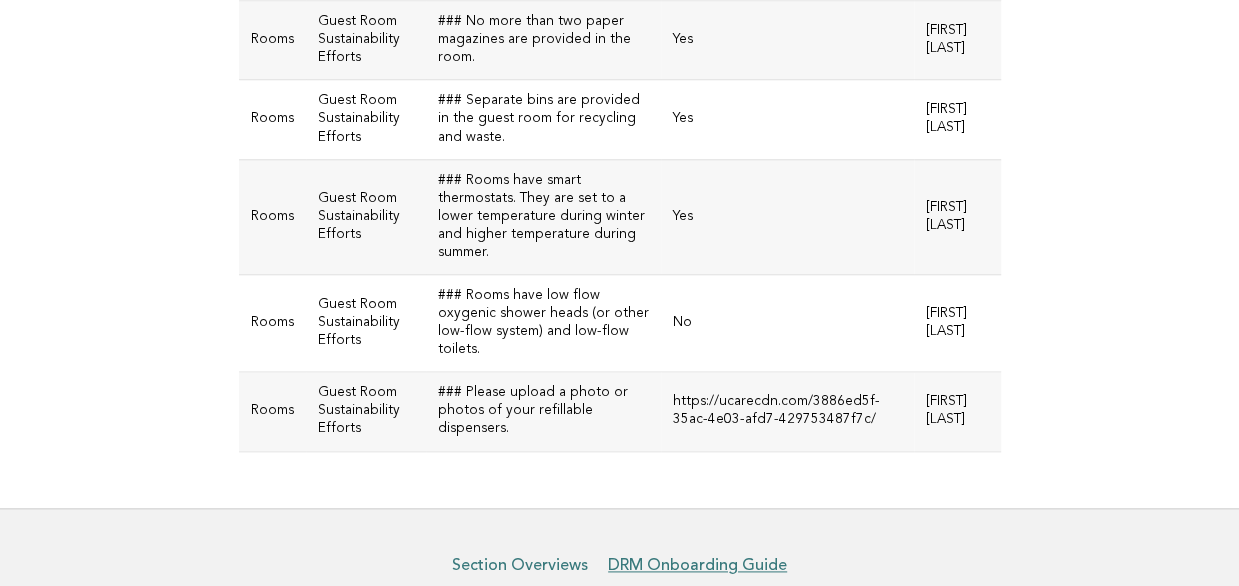 click on "Section Overviews" at bounding box center (520, 565) 